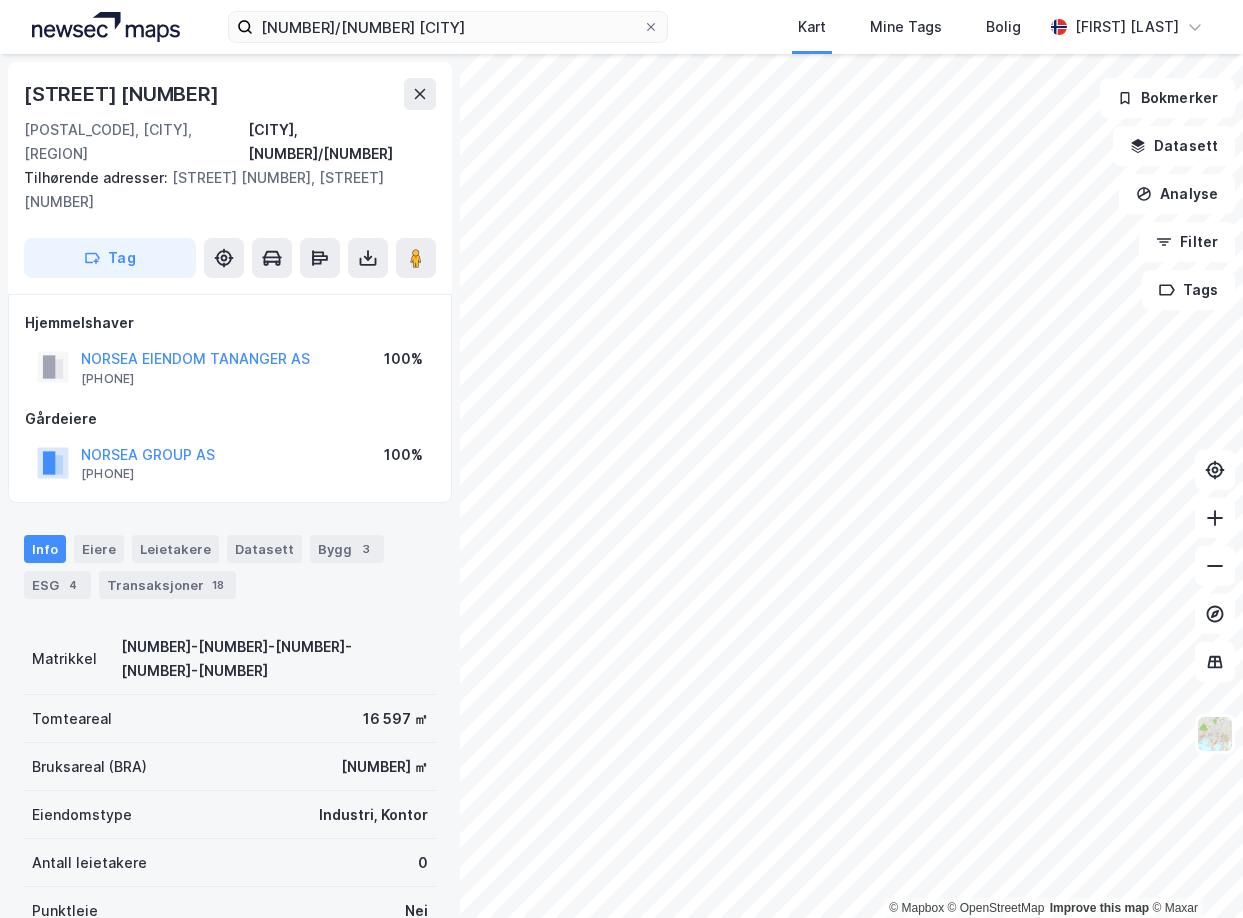 scroll, scrollTop: 0, scrollLeft: 0, axis: both 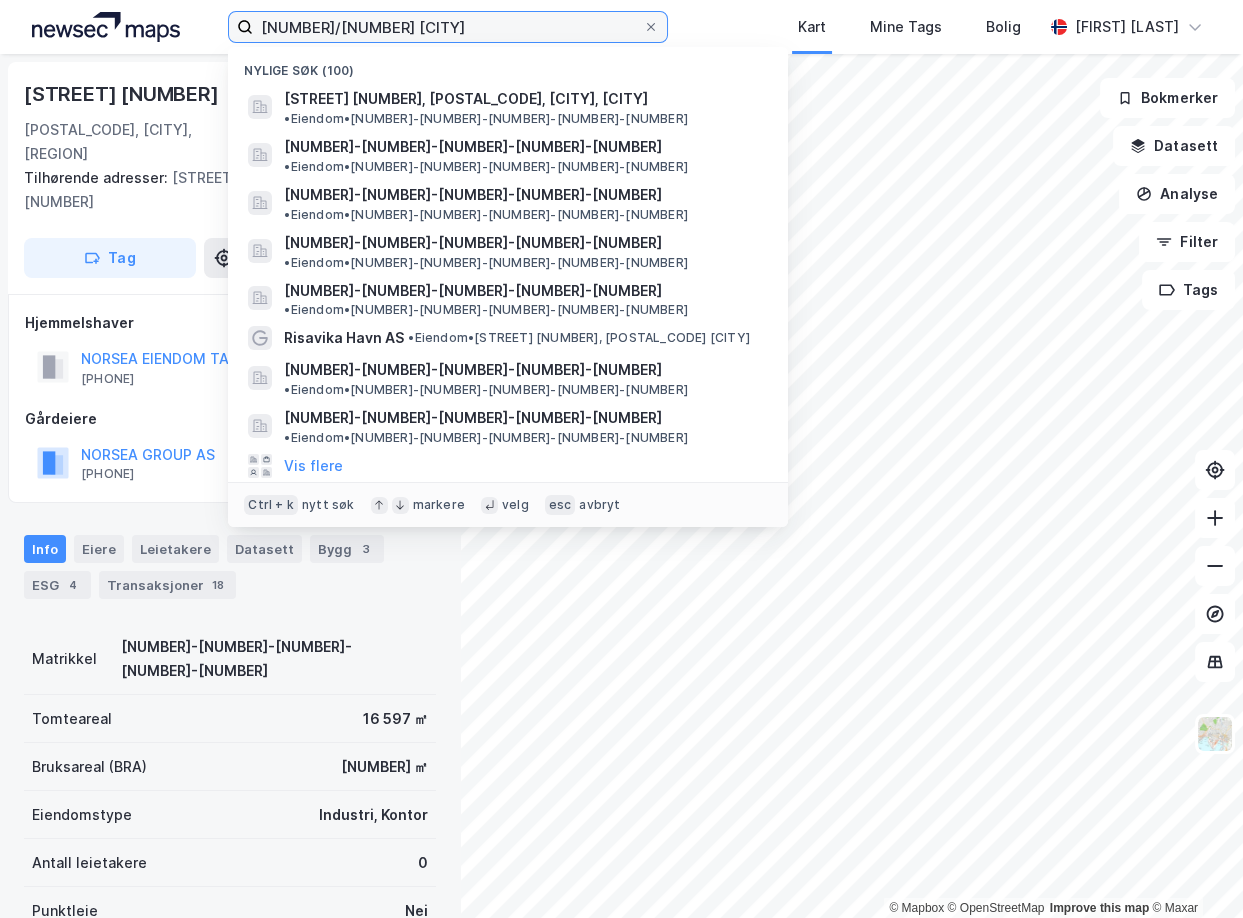 click on "[NUMBER]/[NUMBER] [CITY]" at bounding box center (448, 27) 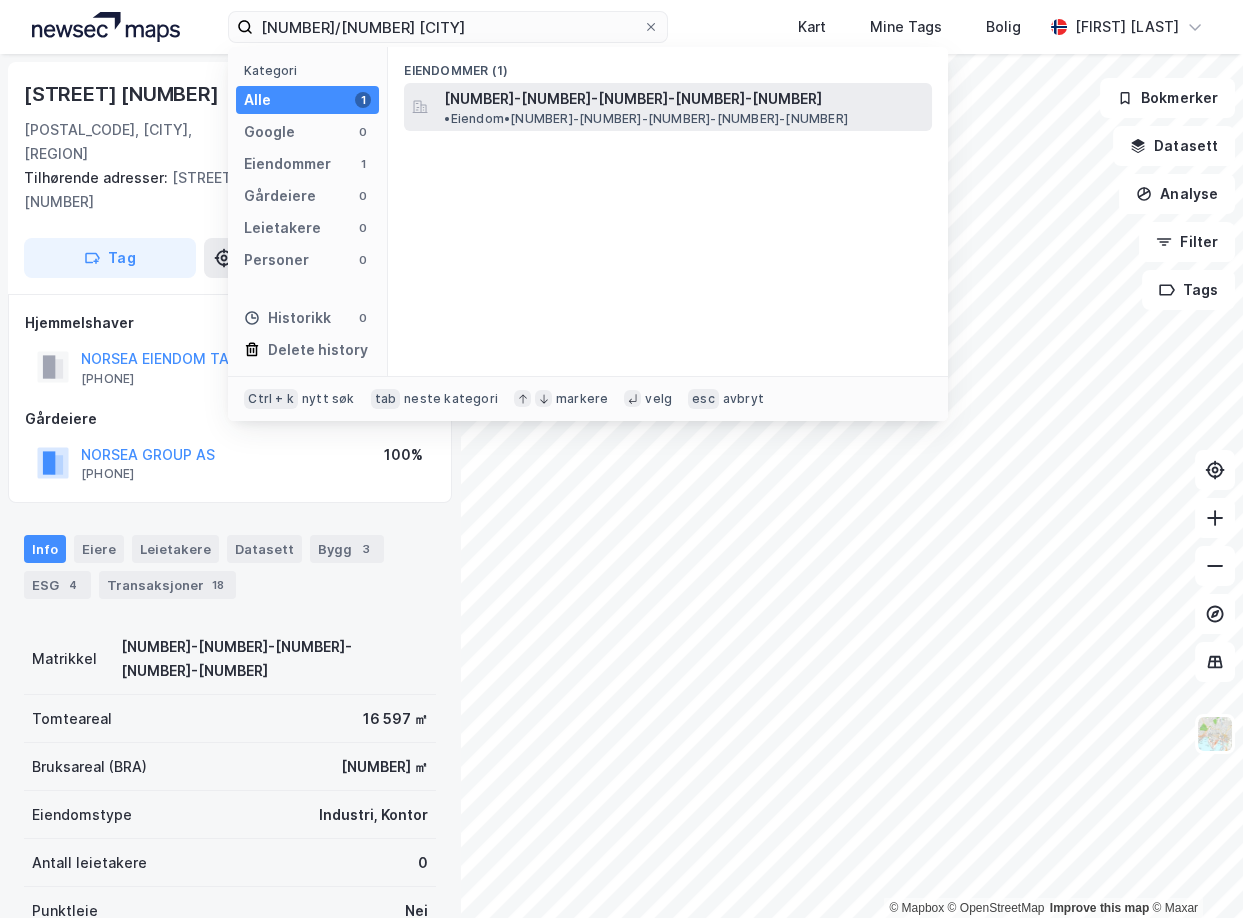 click on "[NUMBER]-[NUMBER]-[NUMBER]-[NUMBER]-[NUMBER]" at bounding box center (633, 99) 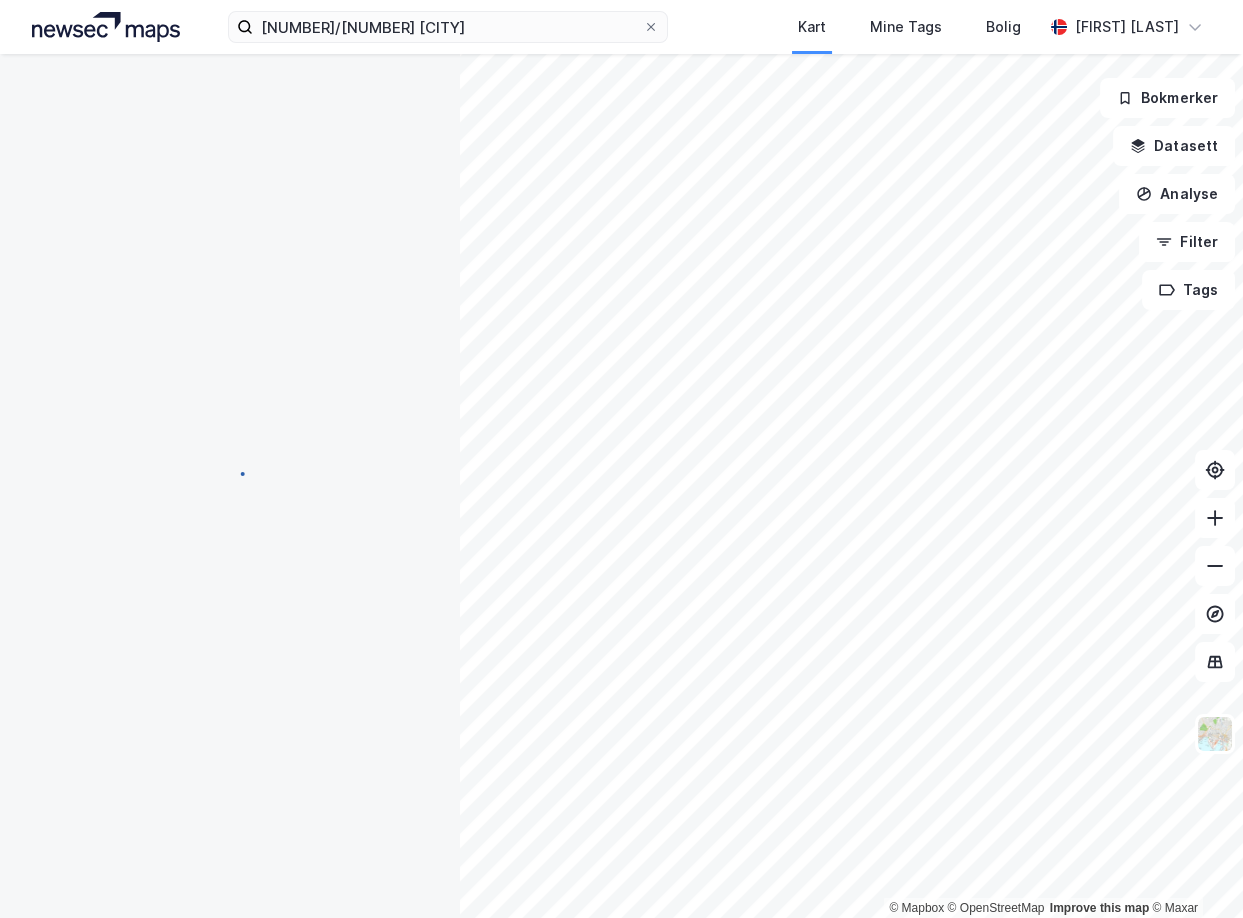scroll, scrollTop: 28, scrollLeft: 0, axis: vertical 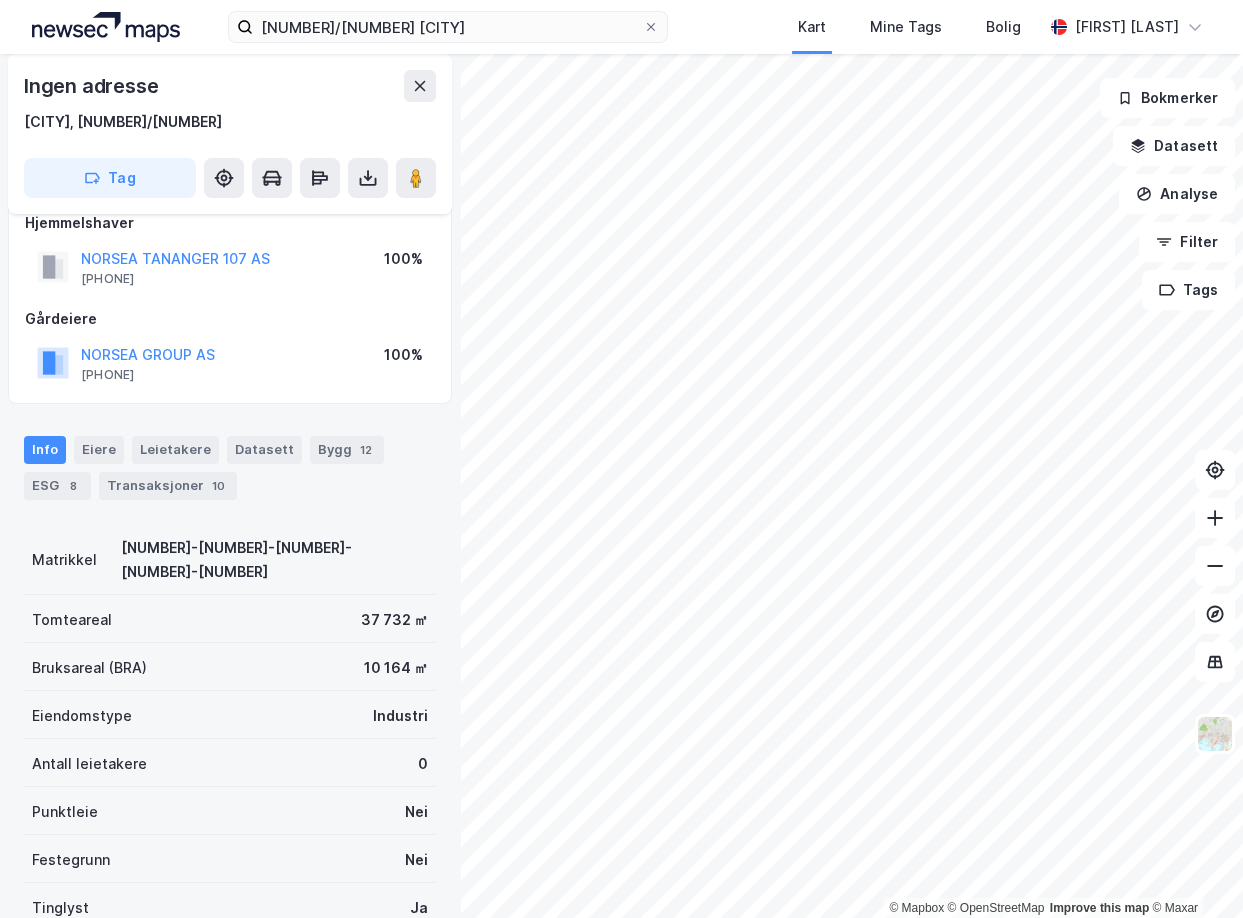 click on "Ingen adresse [CITY], [NUMBER]/[NUMBER] Tag Hjemmelshaver [COMPANY_NAME] [PHONE] 100% Gårdeiere [COMPANY_NAME] [PHONE] 100% Info Eiere Leietakere Datasett Bygg 12 ESG 8 Transaksjoner 10 Matrikkel [NUMBER]-[NUMBER]-[NUMBER]-[NUMBER] Tomteareal [NUMBER] ㎡ Bruksareal (BRA) [NUMBER] ㎡ Eiendomstype Industri Antall leietakere 0 Punktleie Nei Festegrunn Nei Tinglyst Ja Arealplaner Geoinnsyn Kommunekart Miljøstatus" at bounding box center (230, 486) 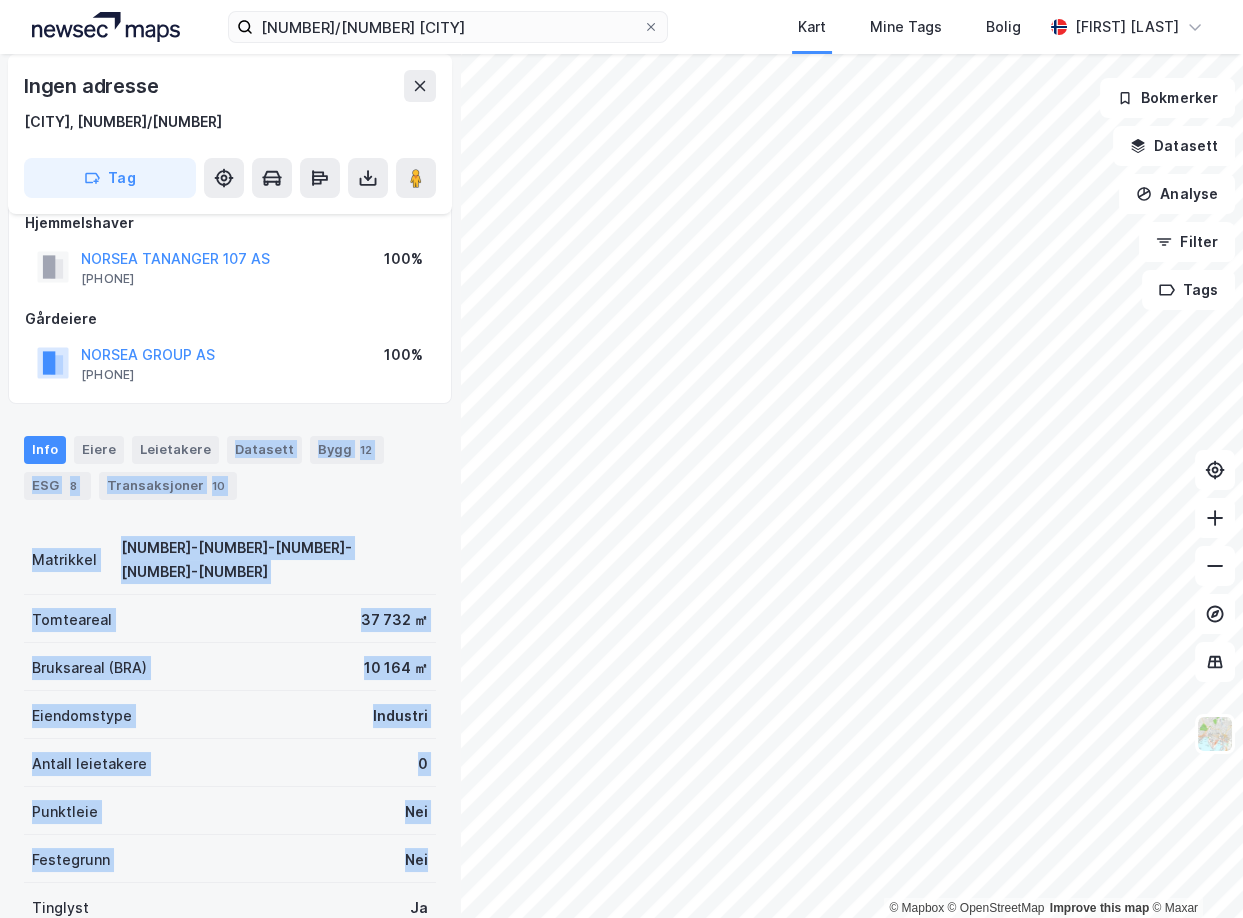 drag, startPoint x: 204, startPoint y: 408, endPoint x: 359, endPoint y: 870, distance: 487.30792 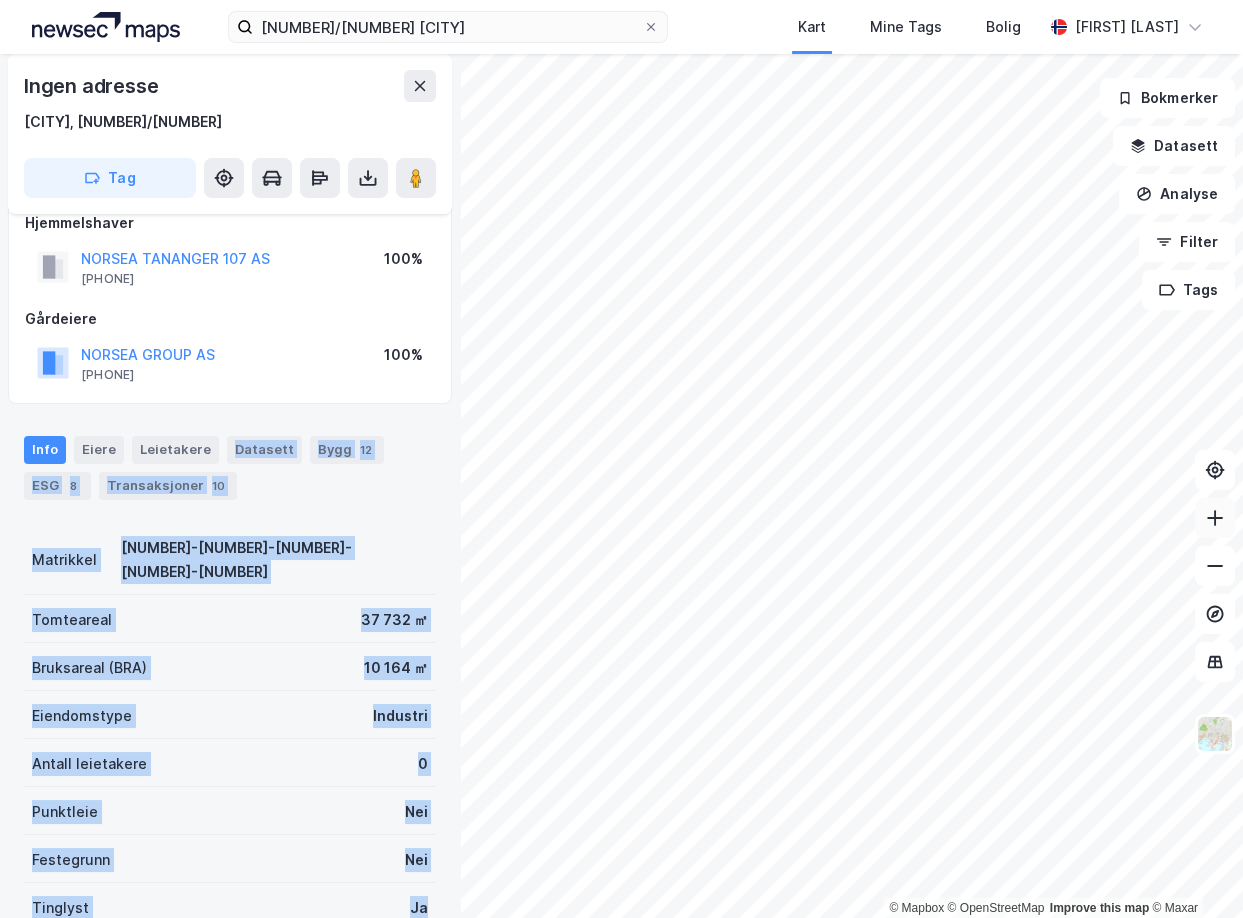 click 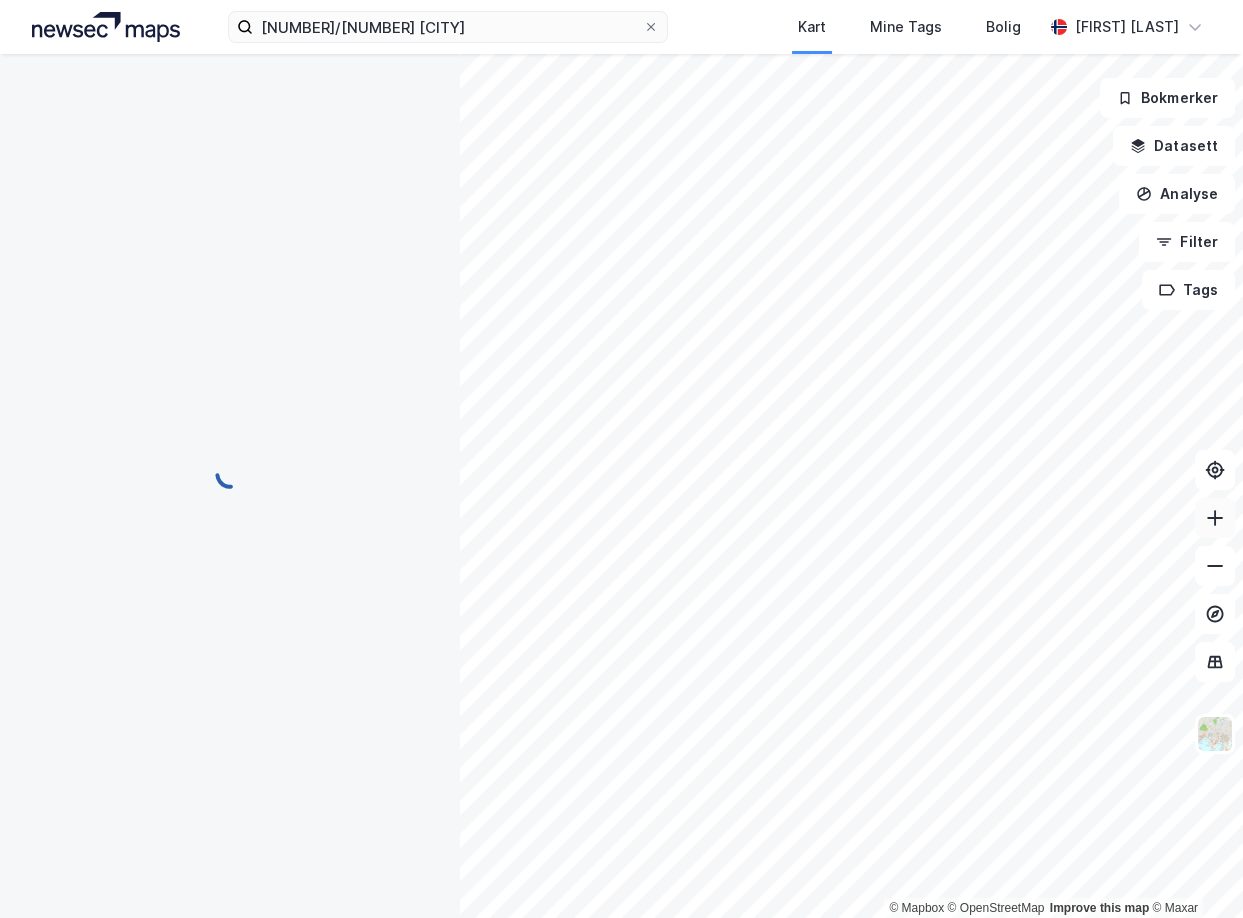 scroll, scrollTop: 0, scrollLeft: 0, axis: both 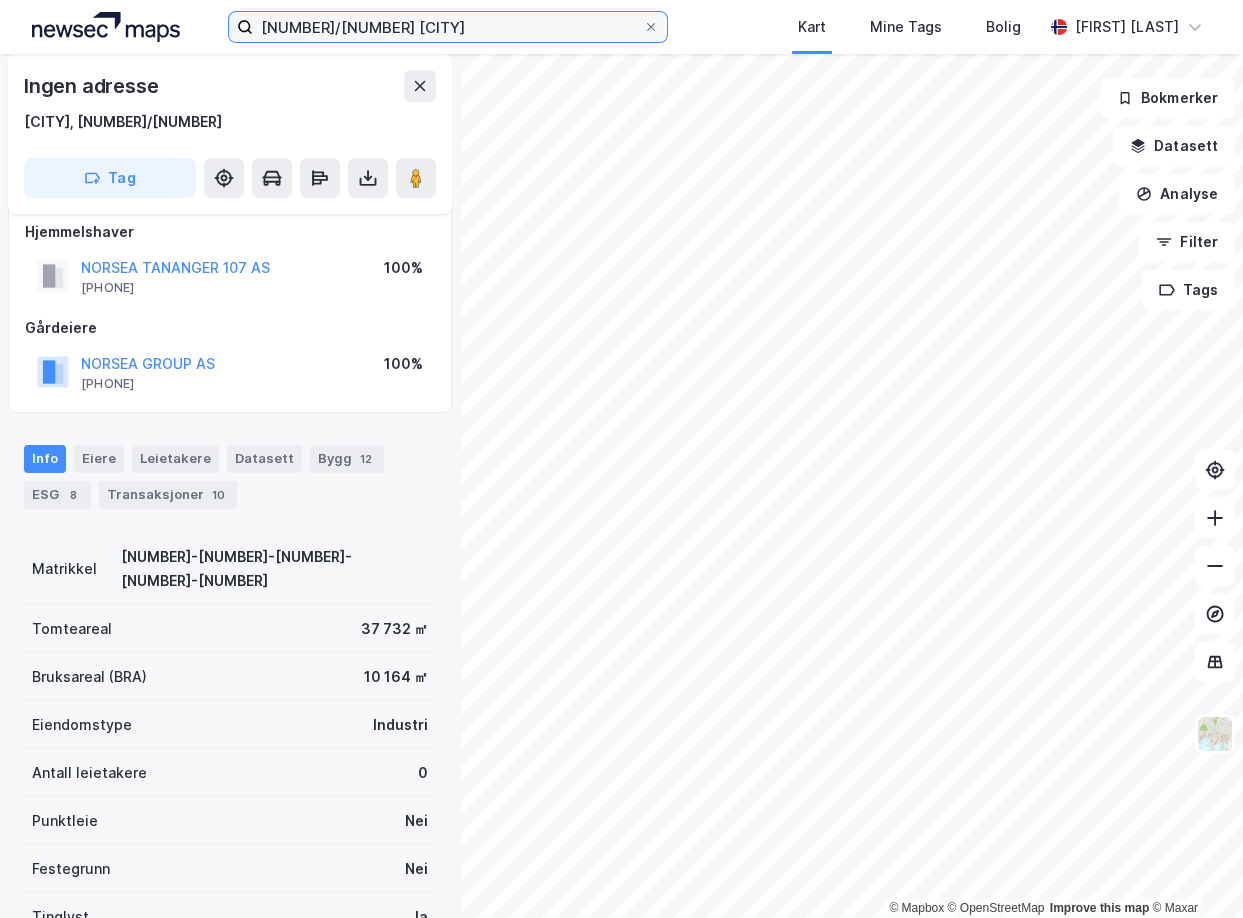 click on "[NUMBER]/[NUMBER] [CITY]" at bounding box center (448, 27) 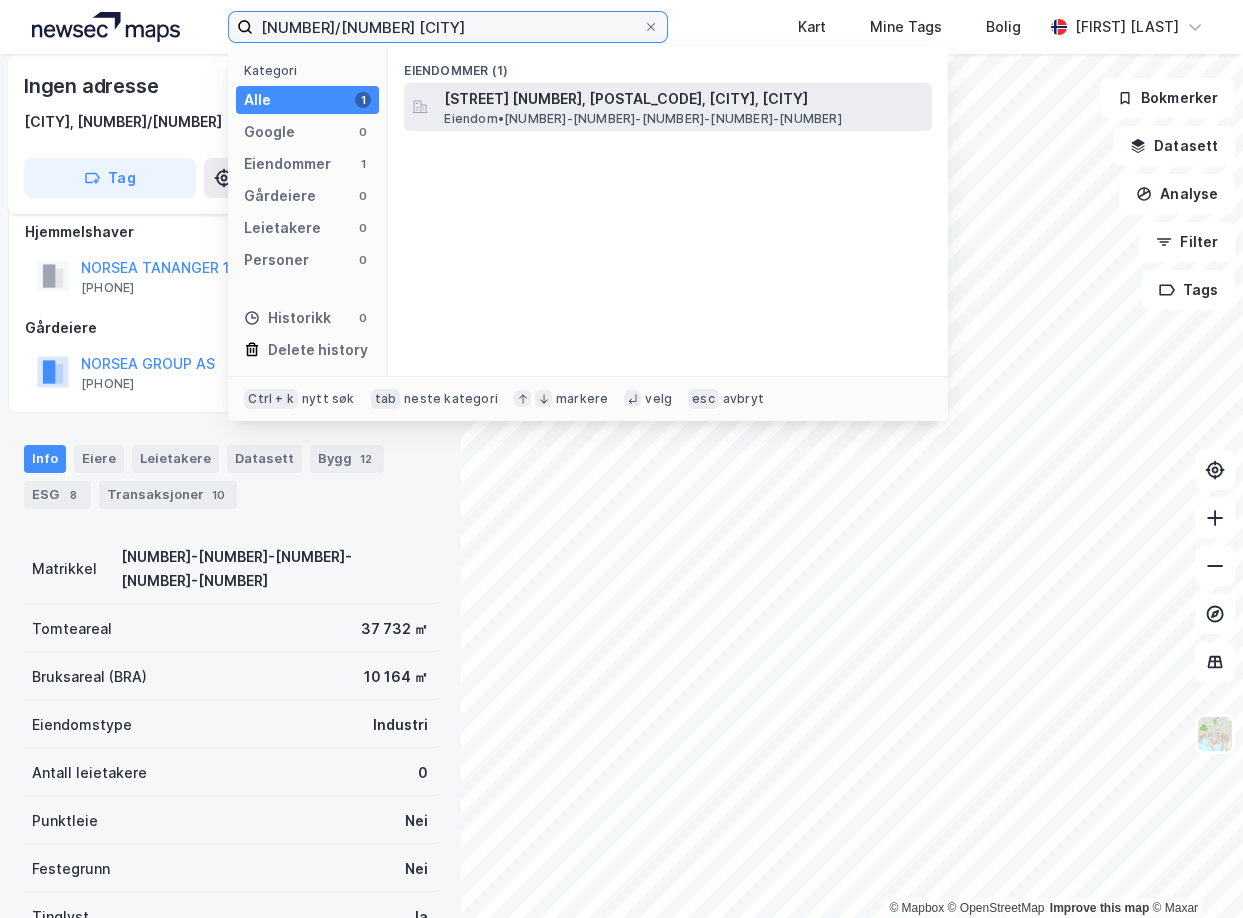 type on "[NUMBER]/[NUMBER] [CITY]" 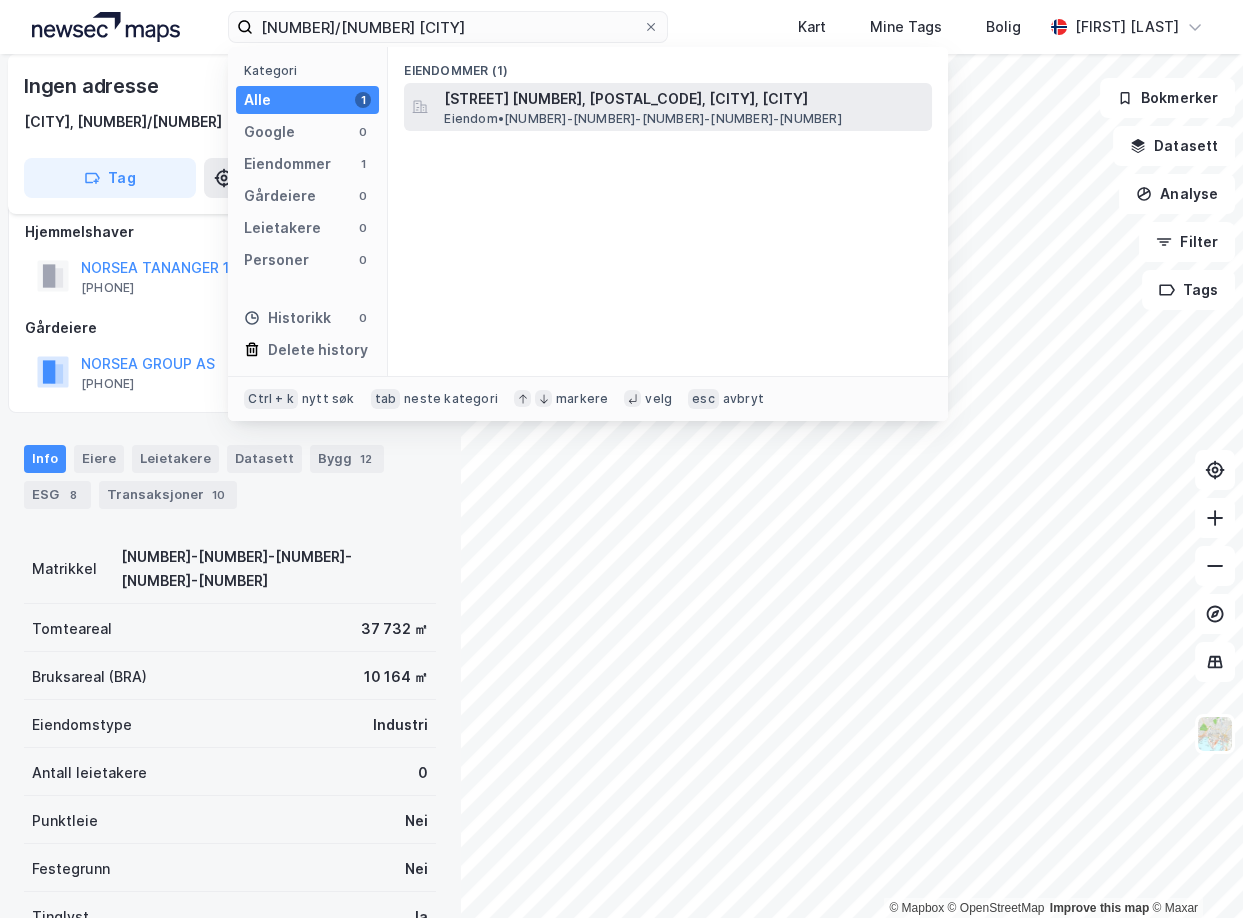 click on "[STREET] [NUMBER], [POSTAL_CODE], [CITY], [CITY]" at bounding box center [684, 99] 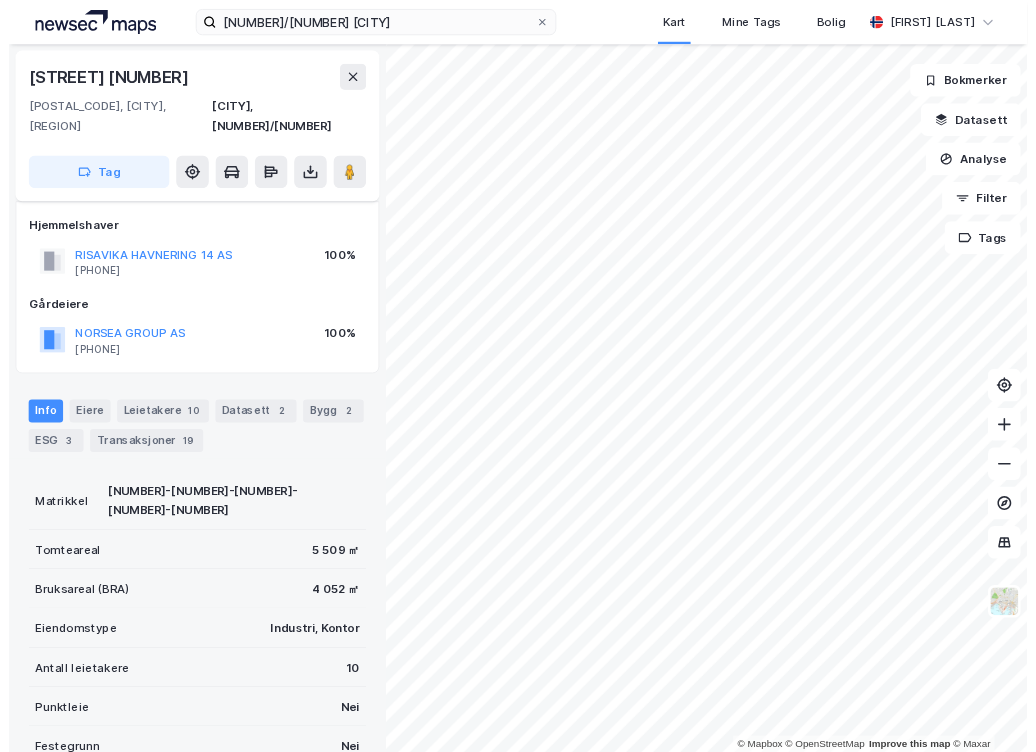 scroll, scrollTop: 19, scrollLeft: 0, axis: vertical 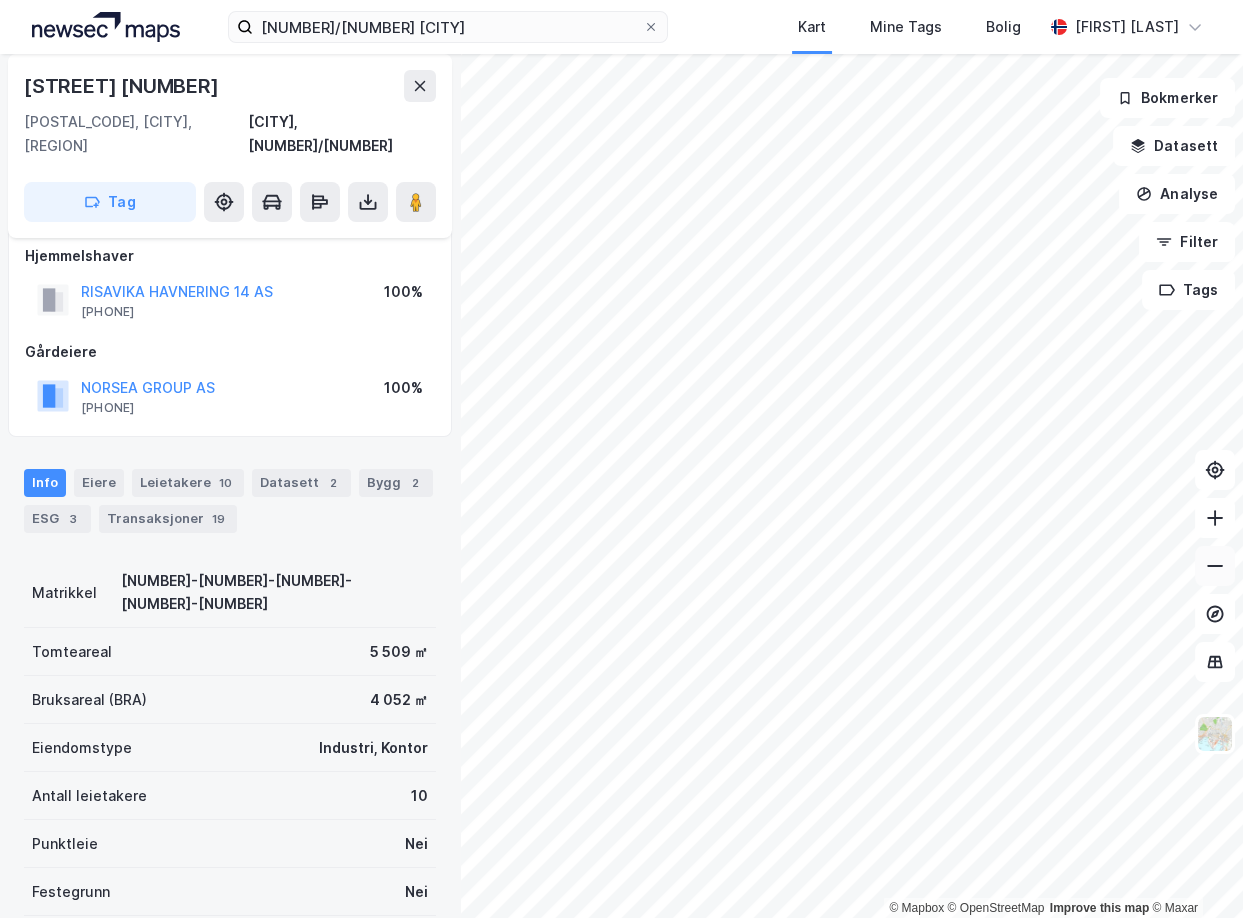 click 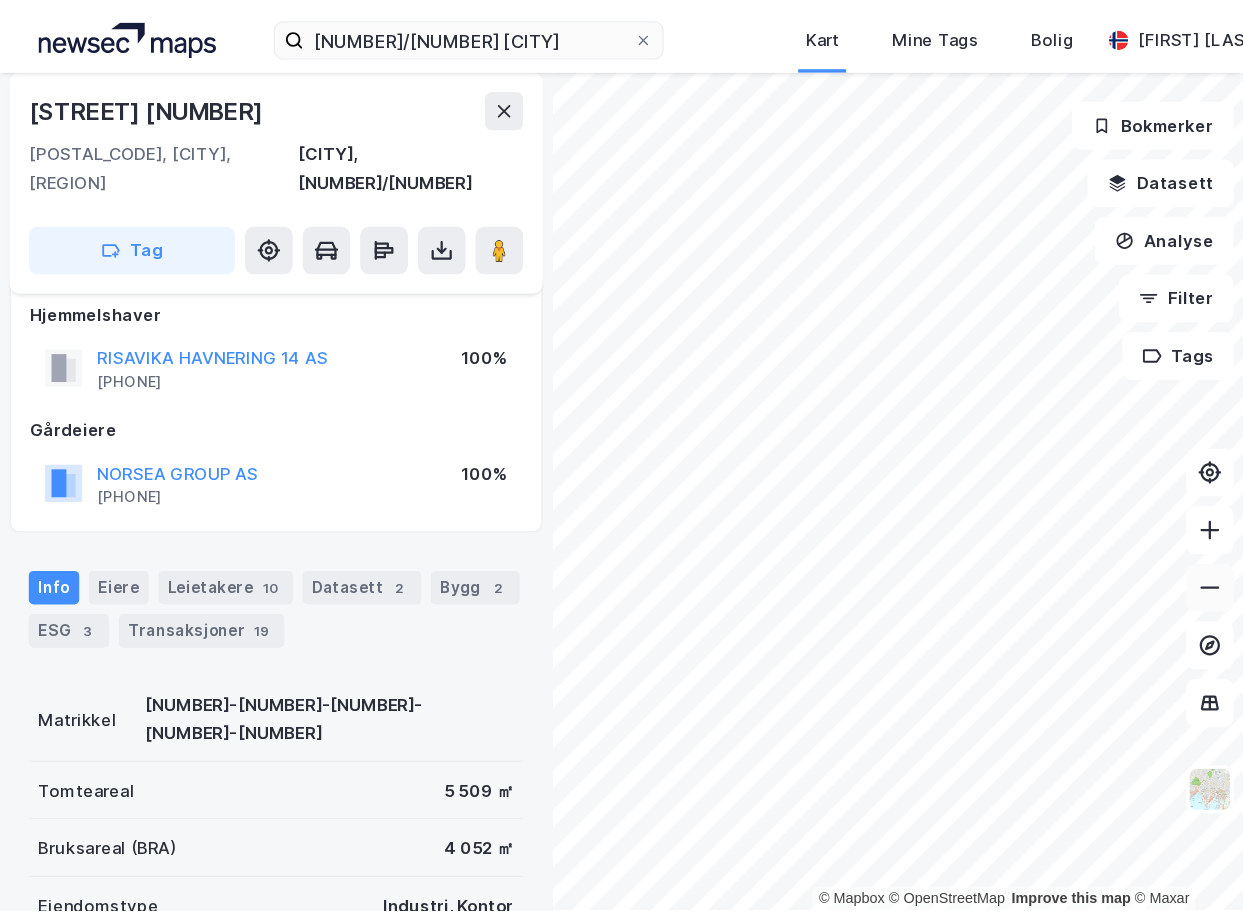 scroll, scrollTop: 19, scrollLeft: 0, axis: vertical 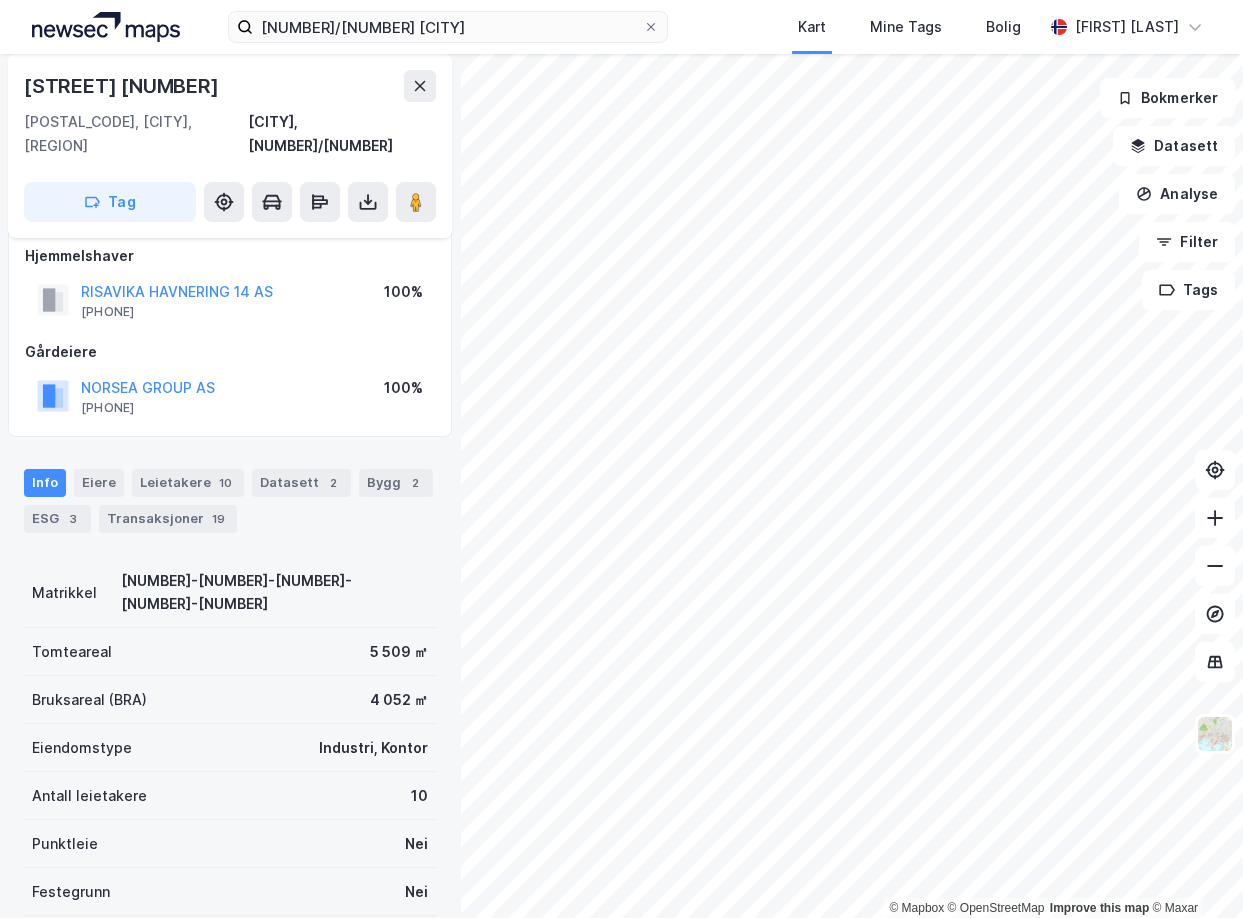 click on "Matrikkel [NUMBER]-[NUMBER]-[NUMBER]-[NUMBER]" at bounding box center (230, 593) 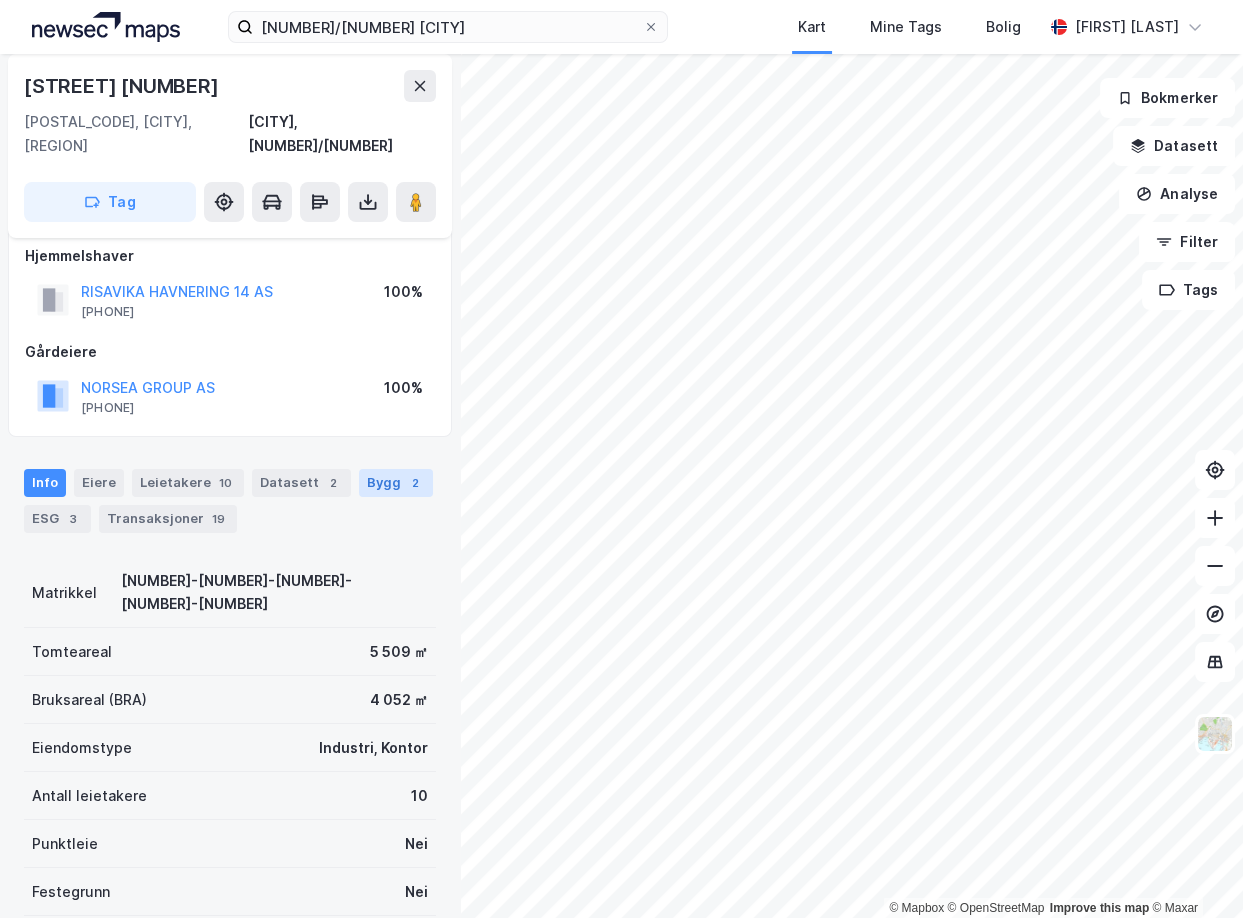 click on "Bygg 2" at bounding box center [396, 483] 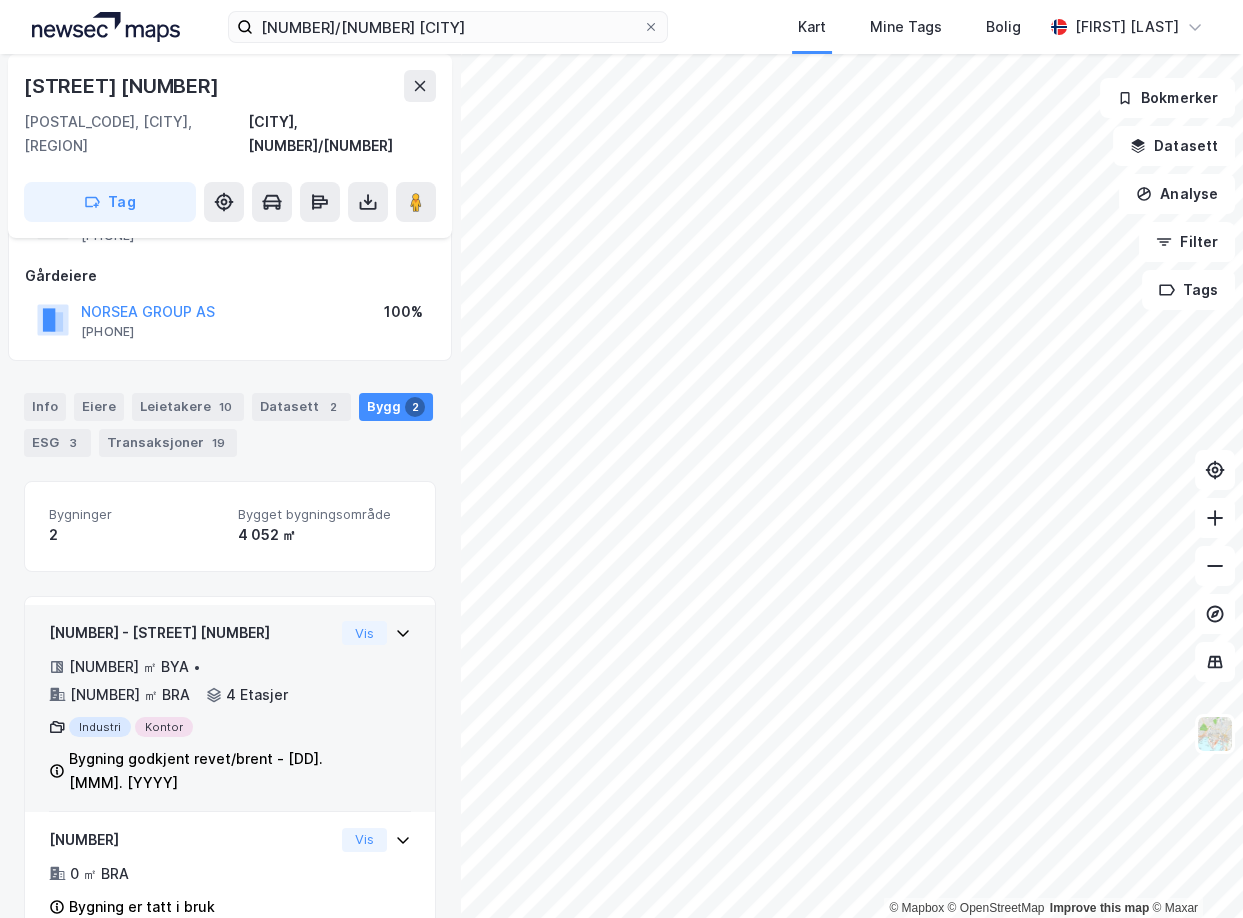scroll, scrollTop: 0, scrollLeft: 0, axis: both 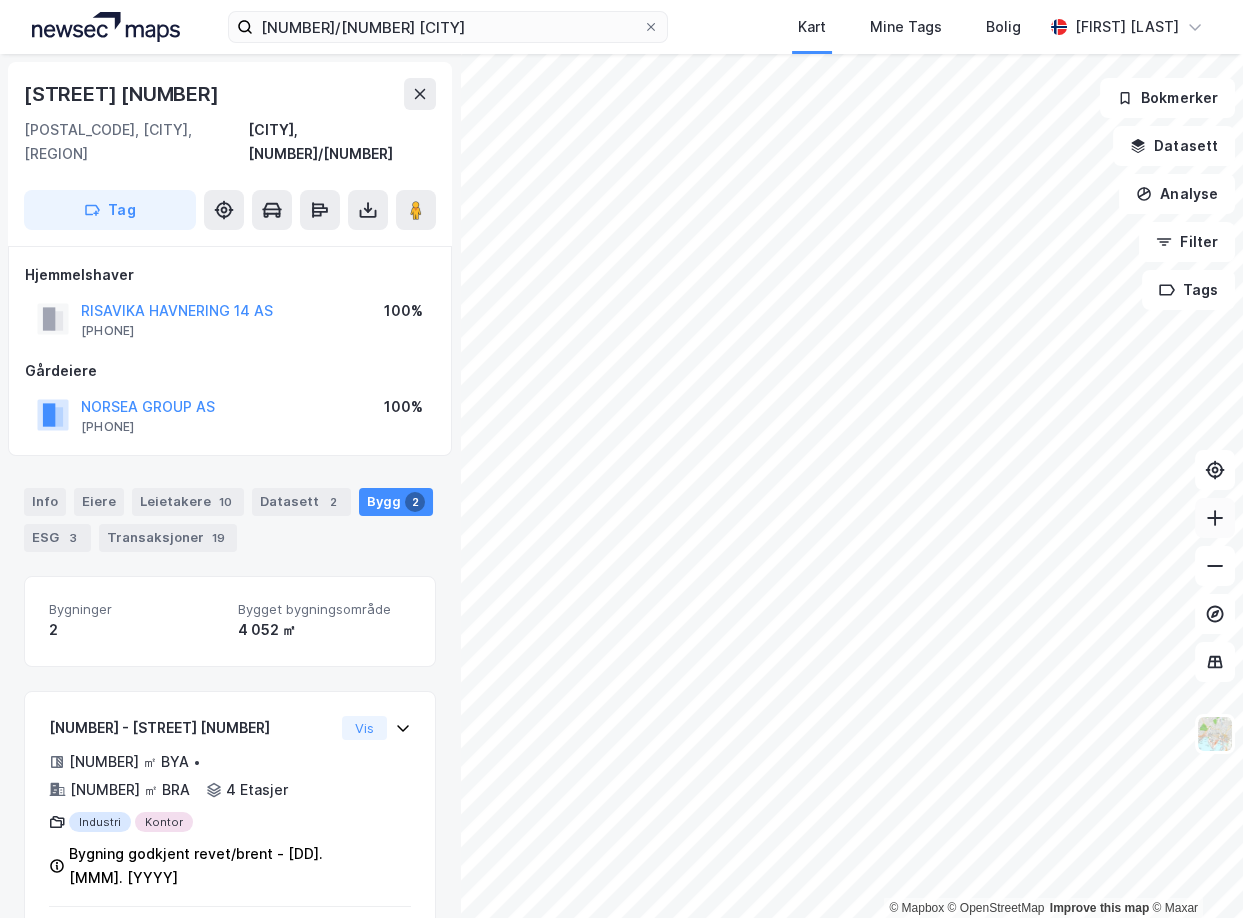 click 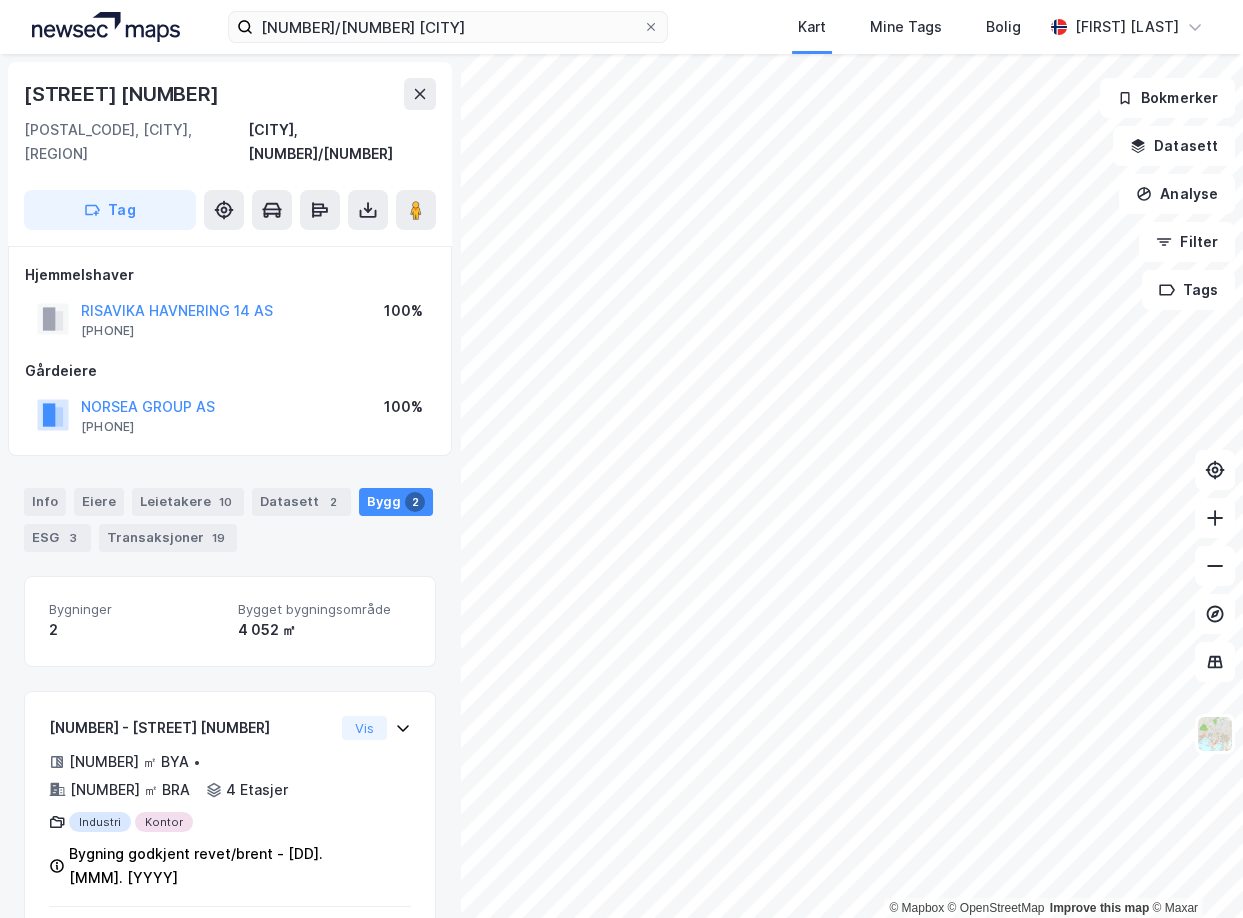 drag, startPoint x: 245, startPoint y: 89, endPoint x: 18, endPoint y: 99, distance: 227.22015 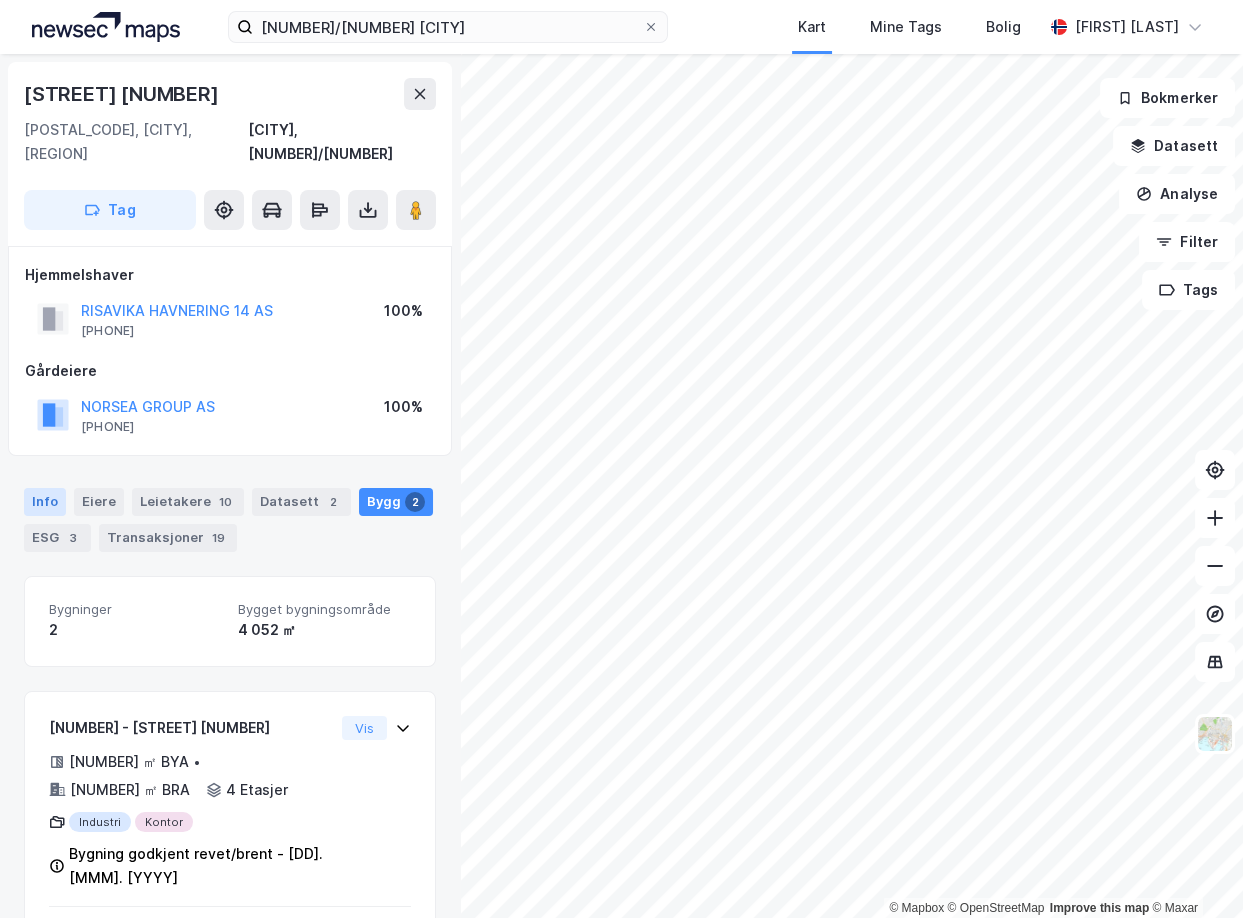 click on "Info" at bounding box center (45, 502) 